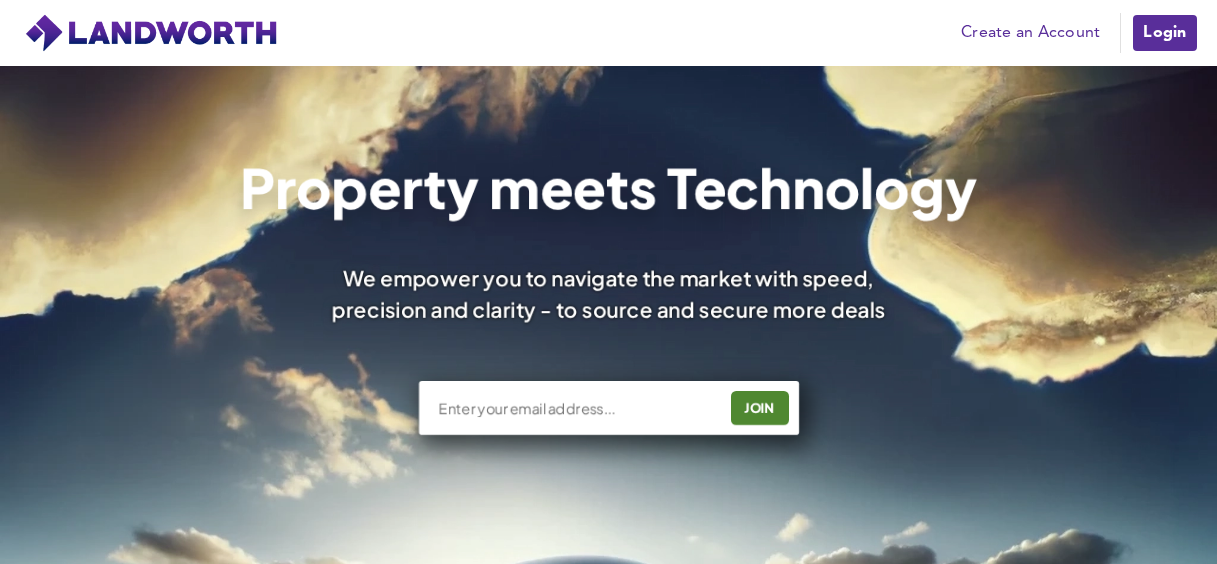 scroll, scrollTop: 0, scrollLeft: 0, axis: both 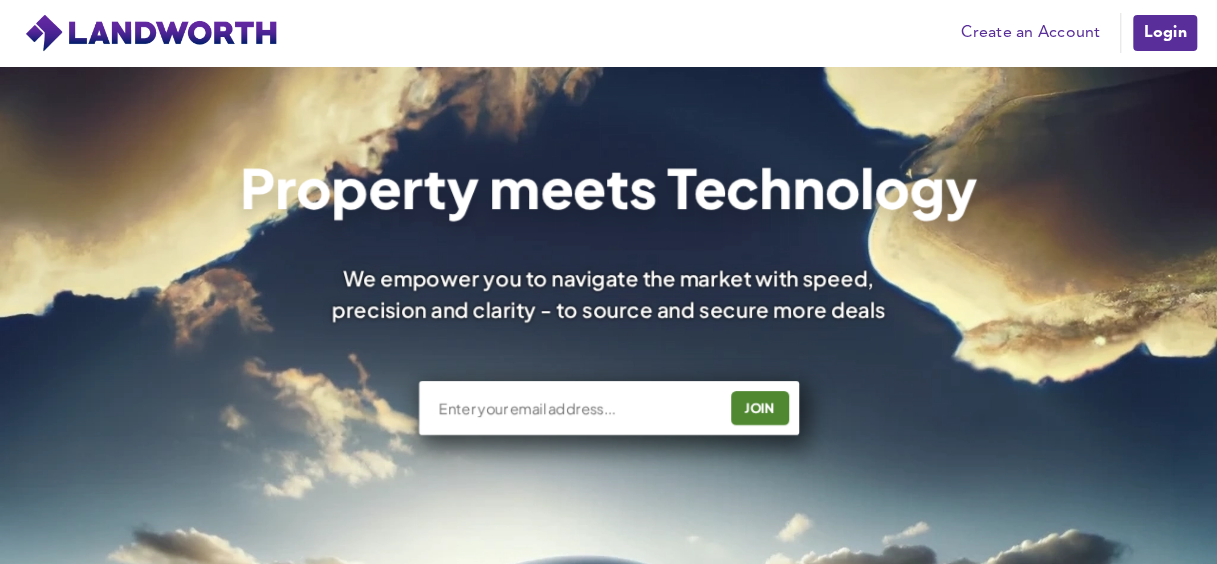 click on "Login" at bounding box center [1164, 33] 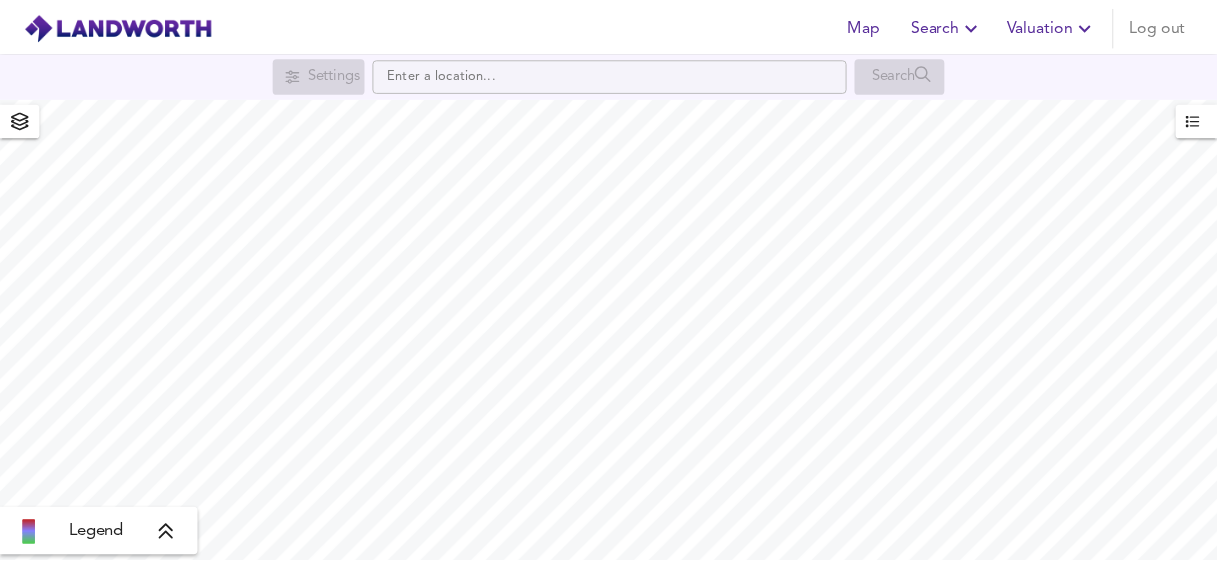 scroll, scrollTop: 0, scrollLeft: 0, axis: both 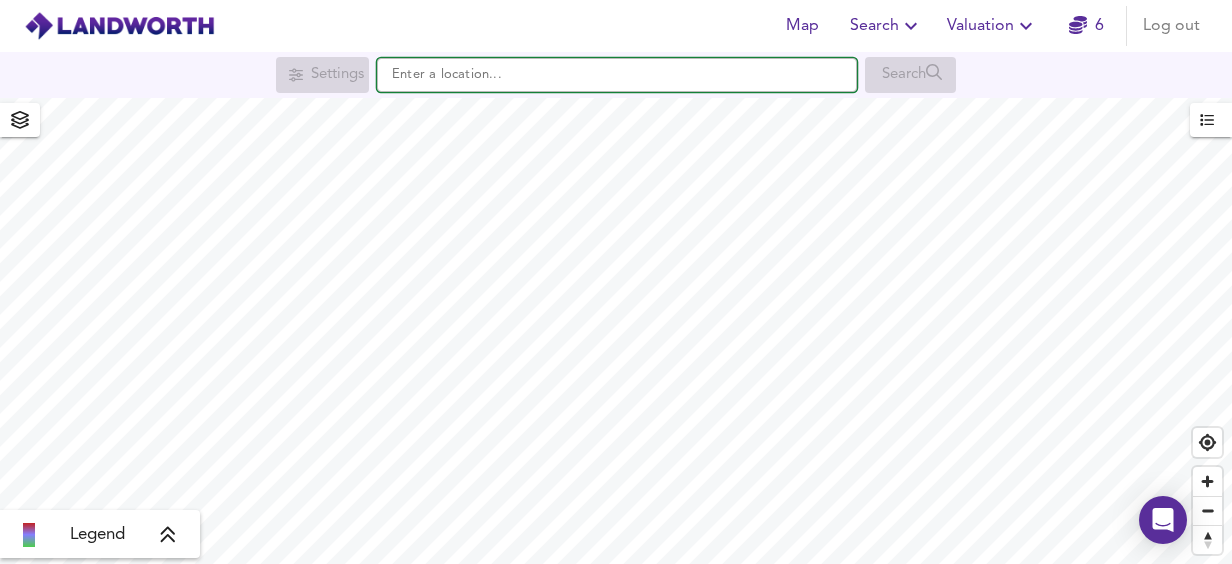 click at bounding box center (617, 75) 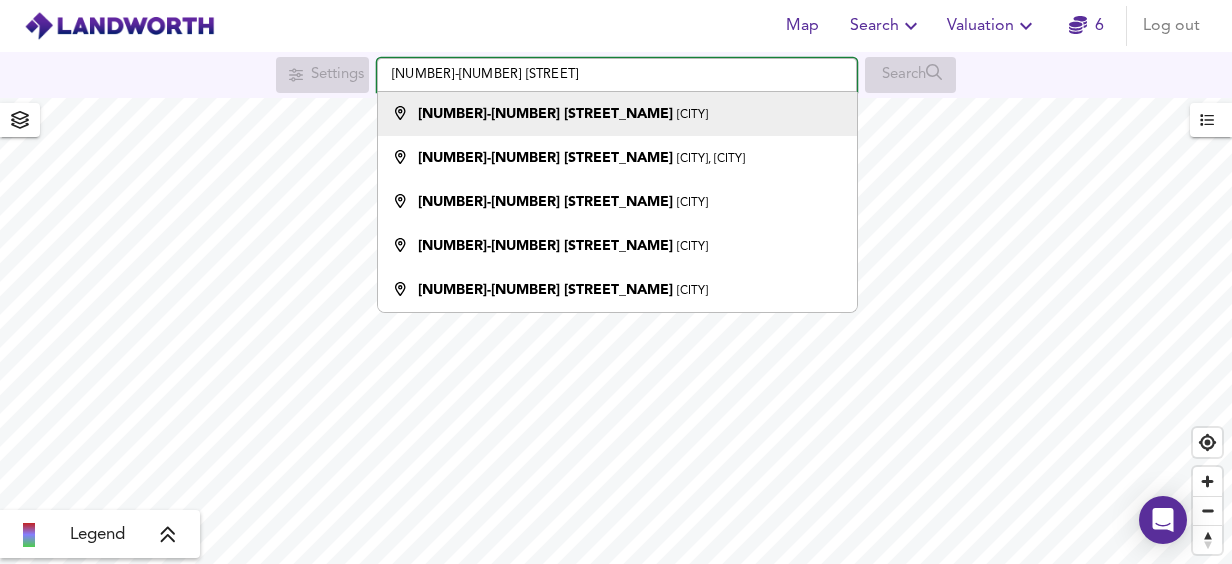 type on "[NUMBER]-[NUMBER] [STREET]" 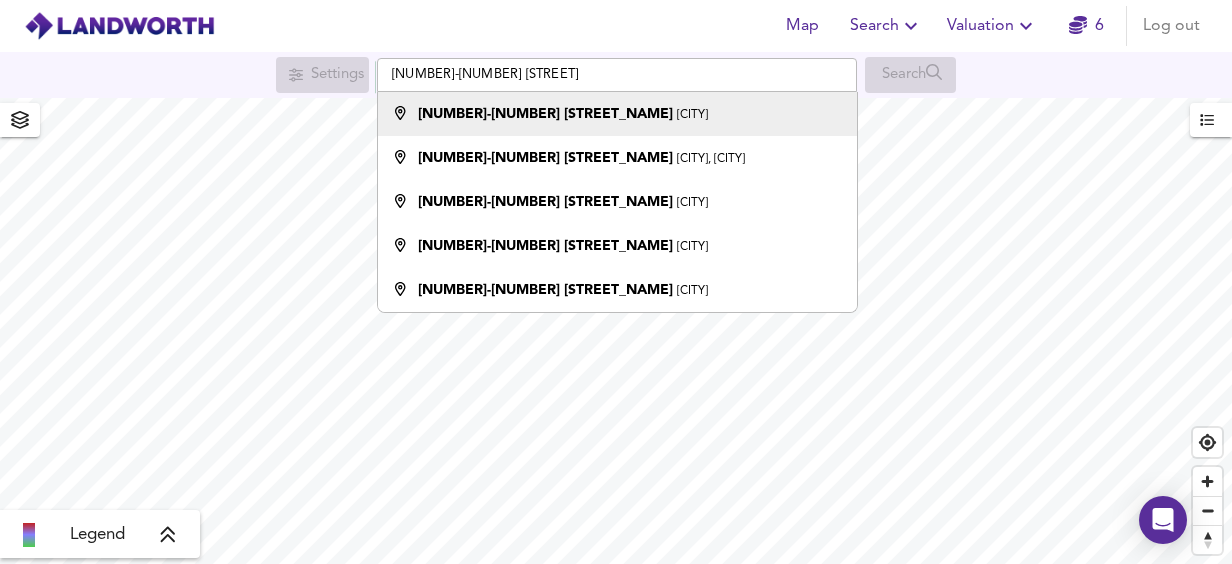 click on "[NUMBER]-[NUMBER] [STREET_NAME]" at bounding box center [545, 114] 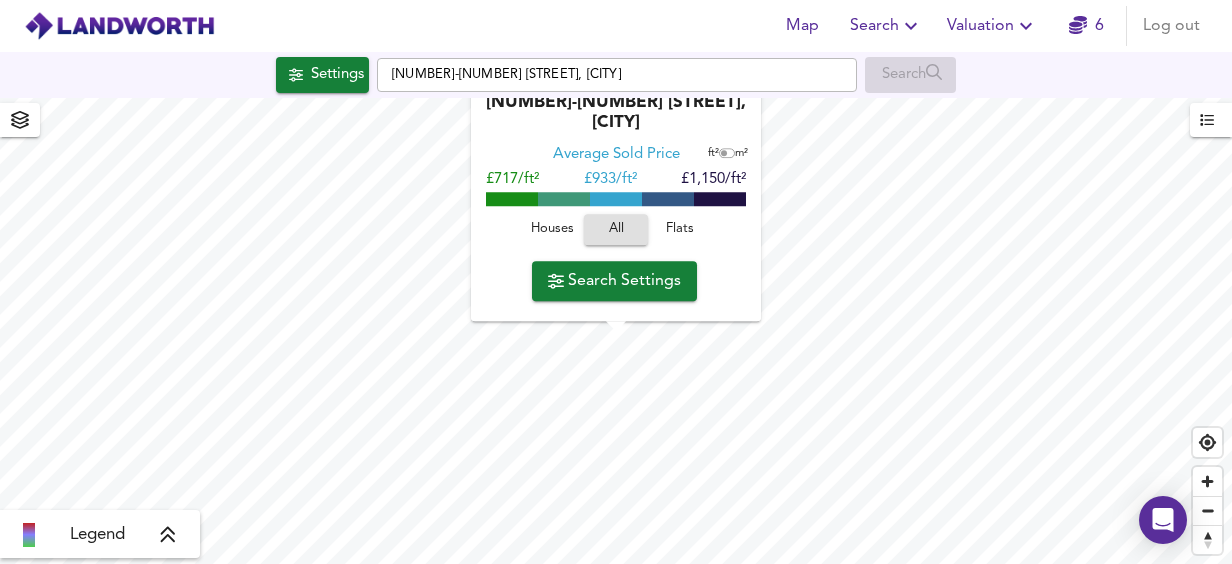 click on "Search Settings" at bounding box center (614, 281) 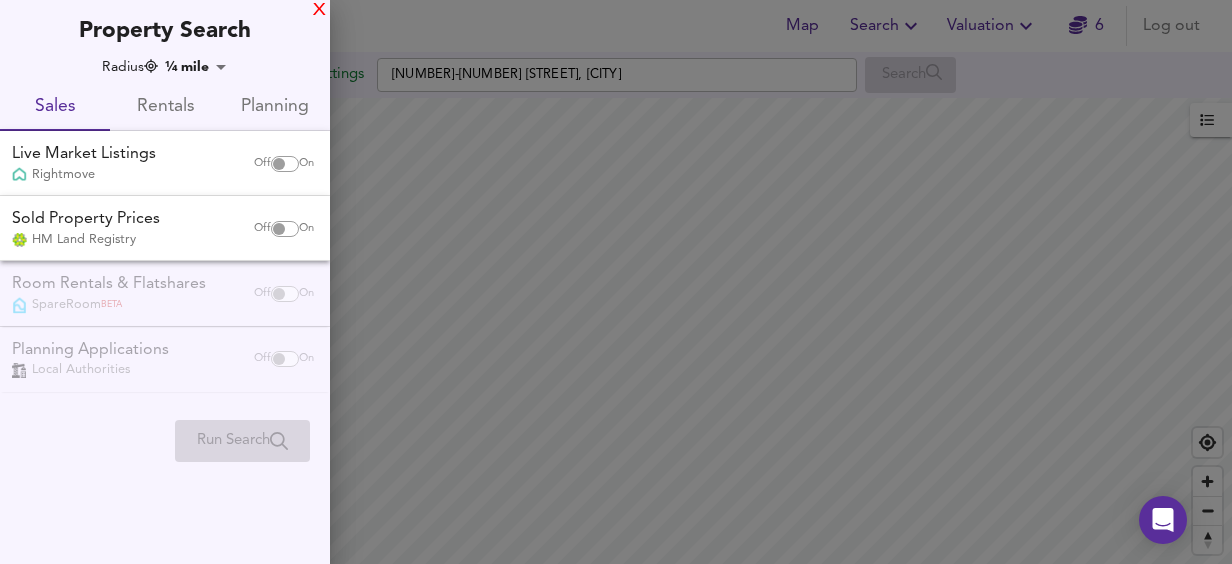click on "X" at bounding box center (319, 11) 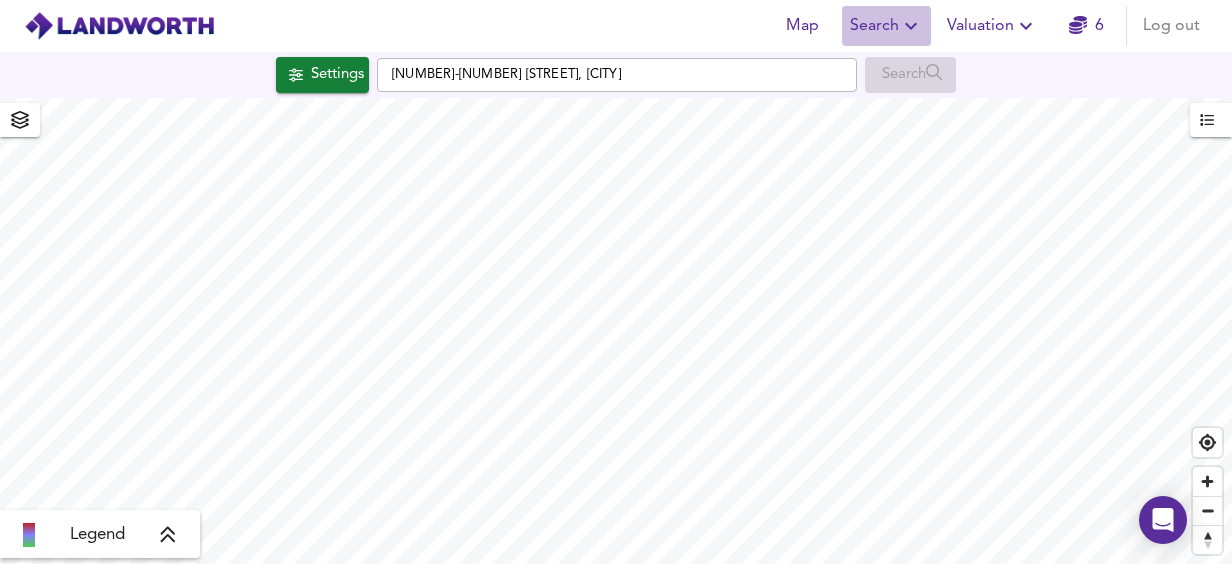 click on "Search" at bounding box center [886, 26] 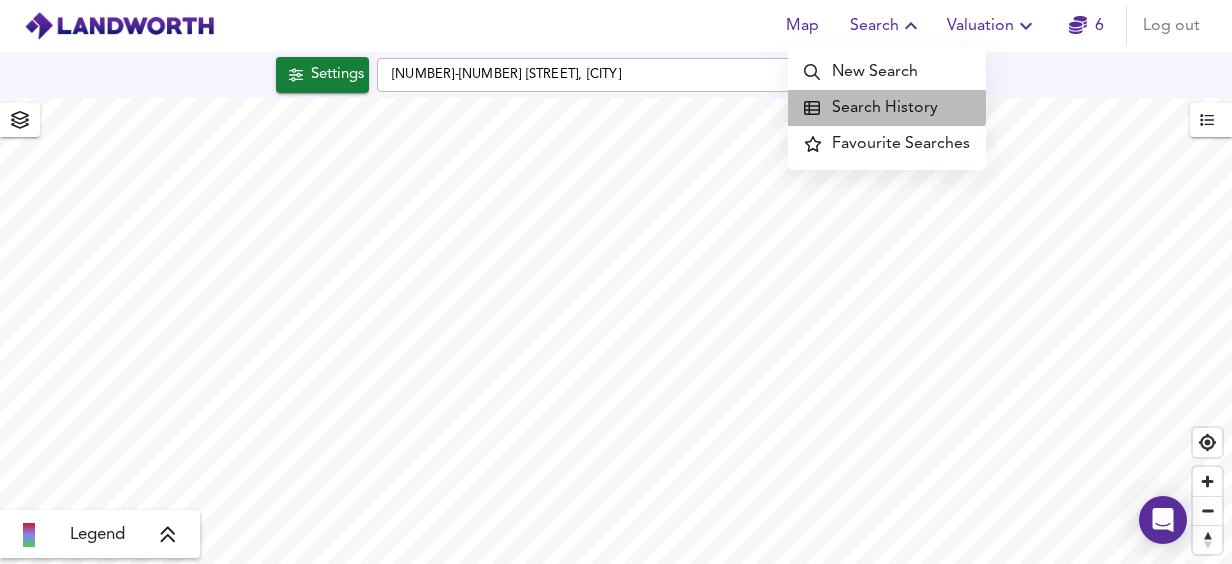 click on "Search History" at bounding box center (887, 108) 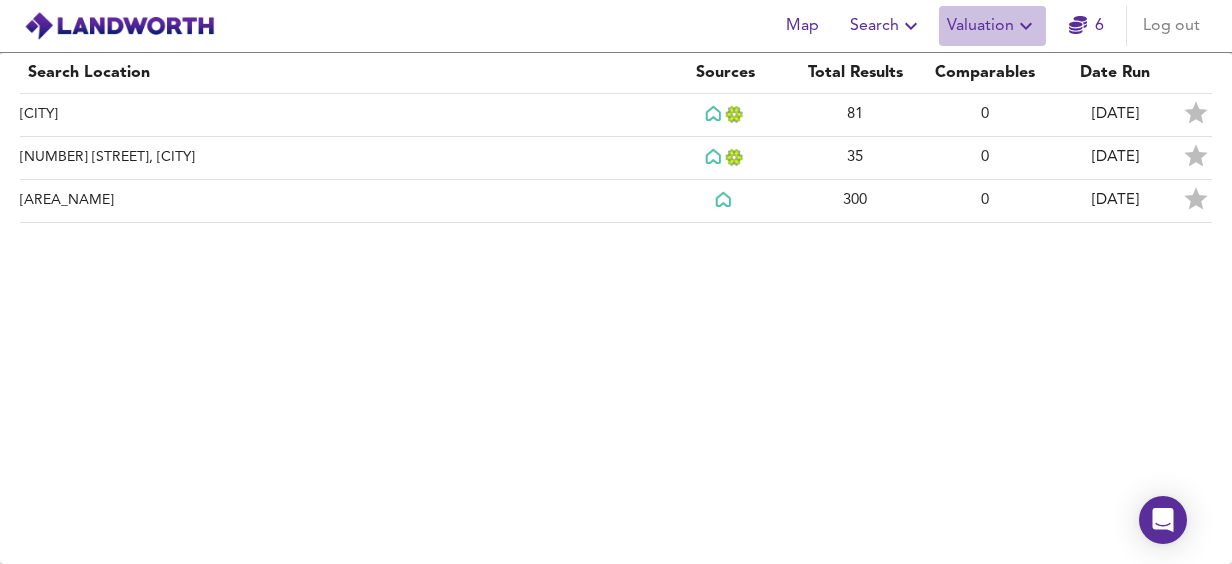 click on "Valuation" at bounding box center [886, 26] 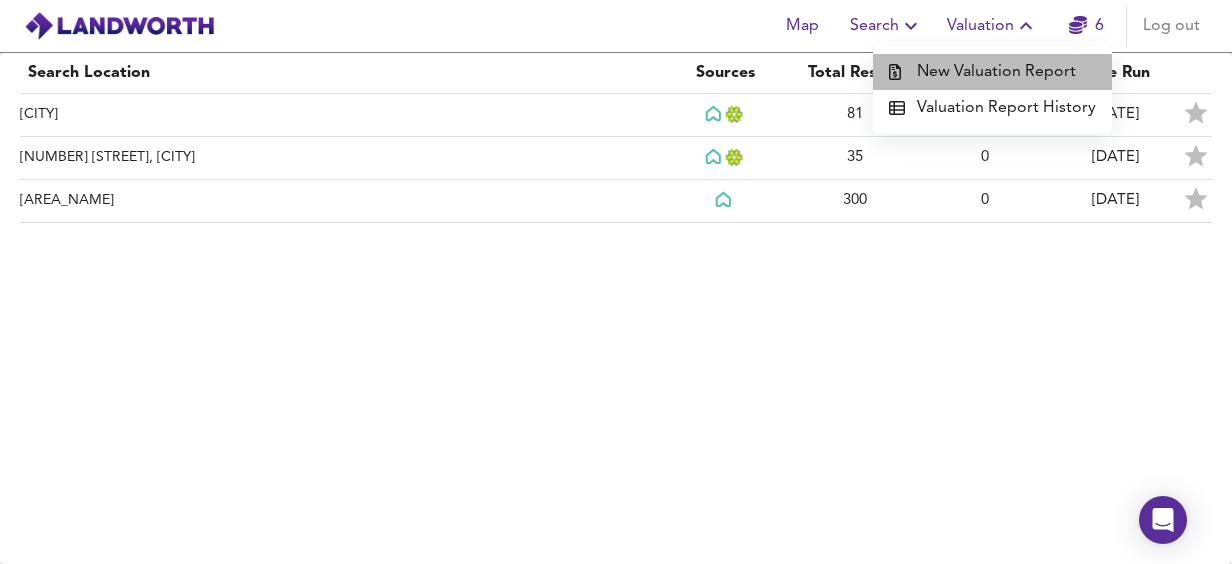 click on "New Valuation Report" at bounding box center [992, 72] 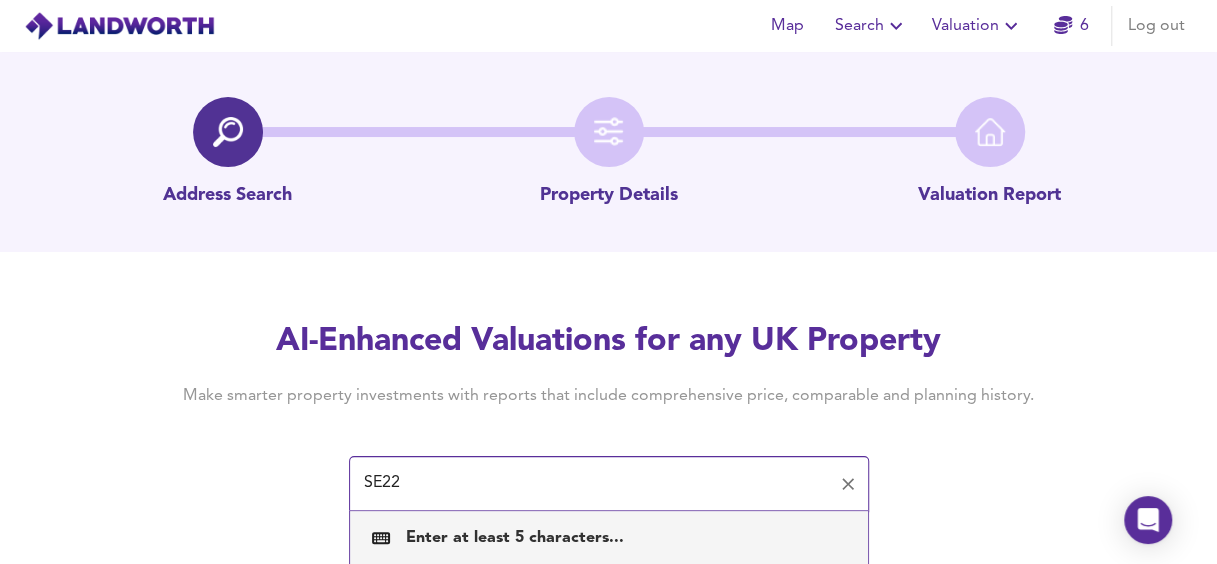 scroll, scrollTop: 2, scrollLeft: 0, axis: vertical 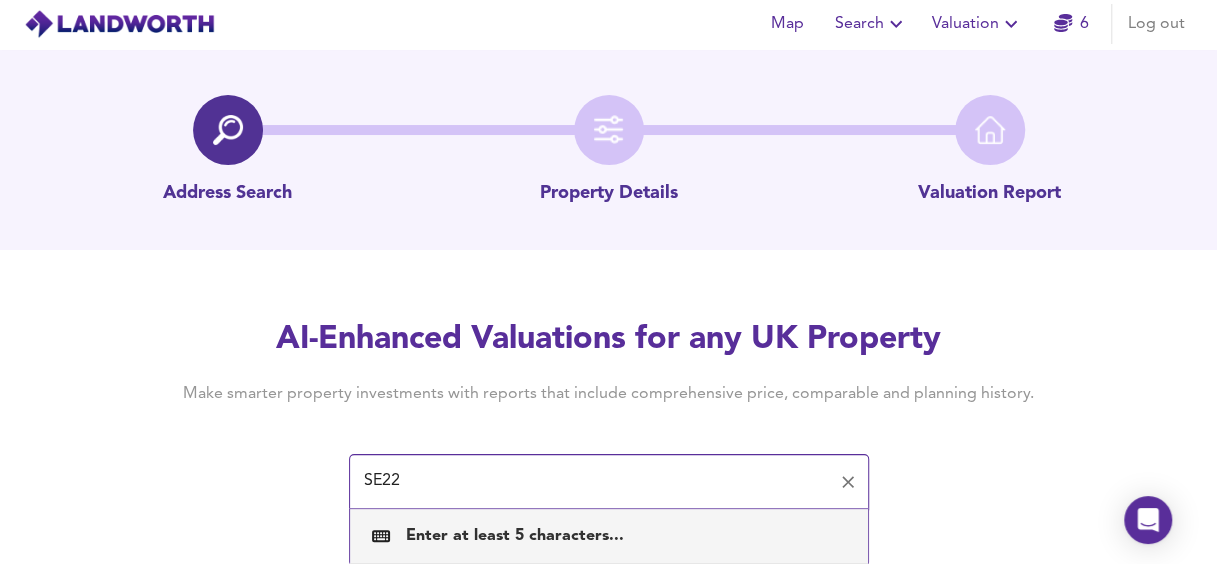 click on "SE22" at bounding box center (594, 482) 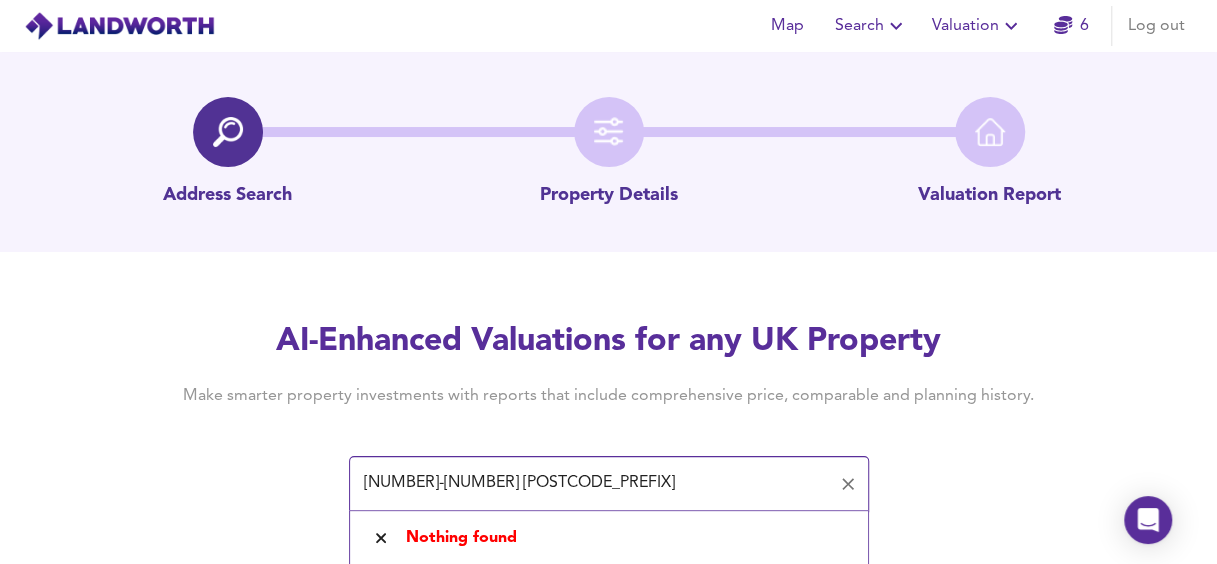 scroll, scrollTop: 0, scrollLeft: 0, axis: both 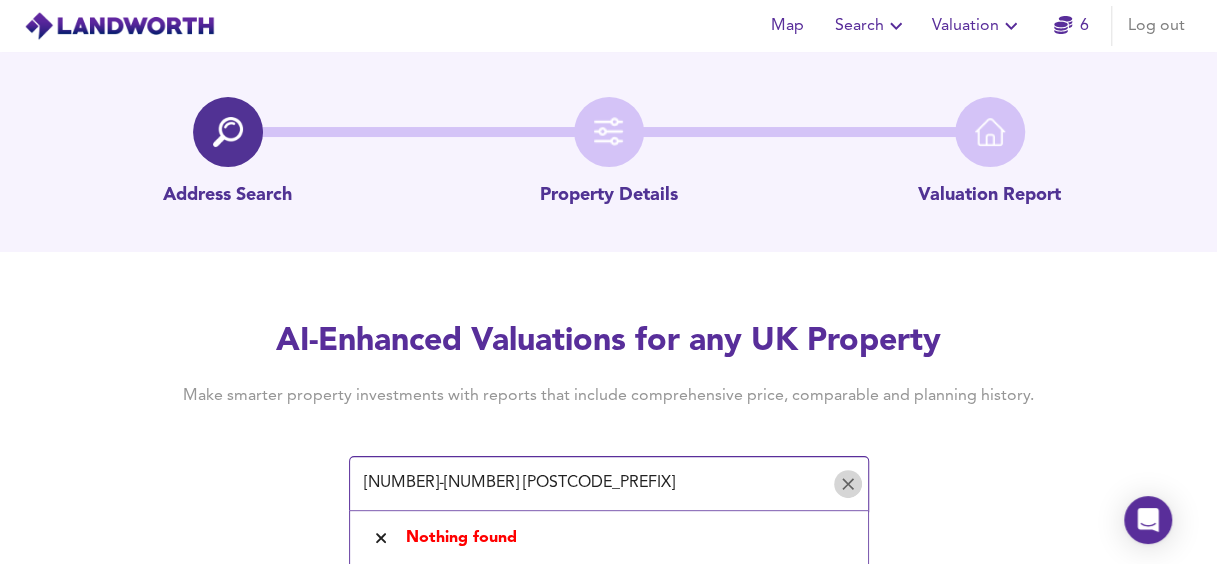 click at bounding box center [848, 484] 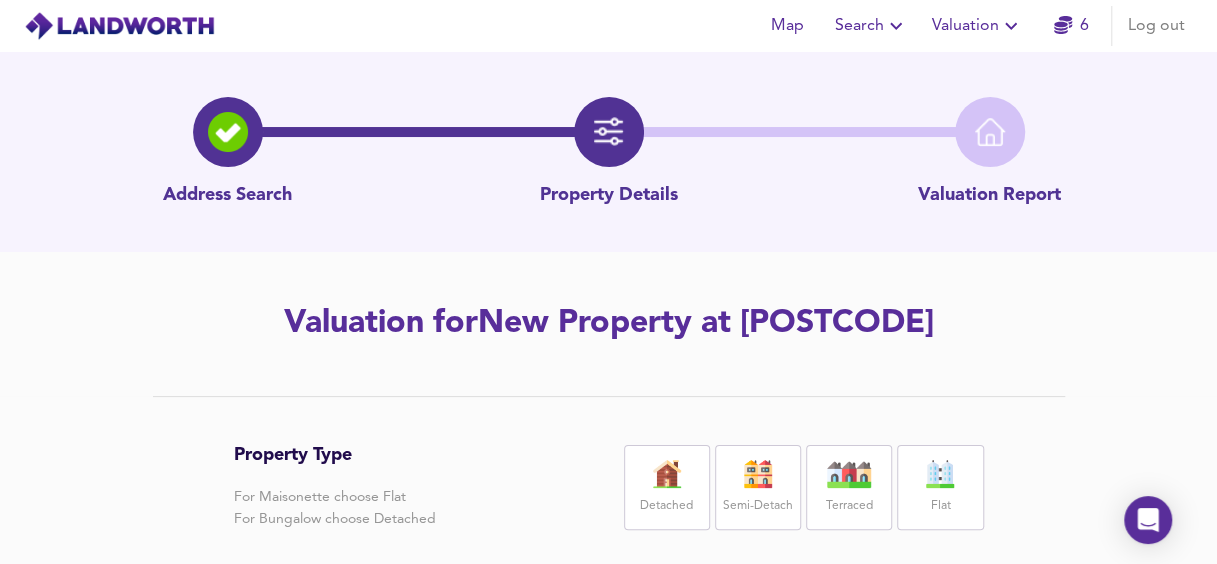 scroll, scrollTop: 0, scrollLeft: 0, axis: both 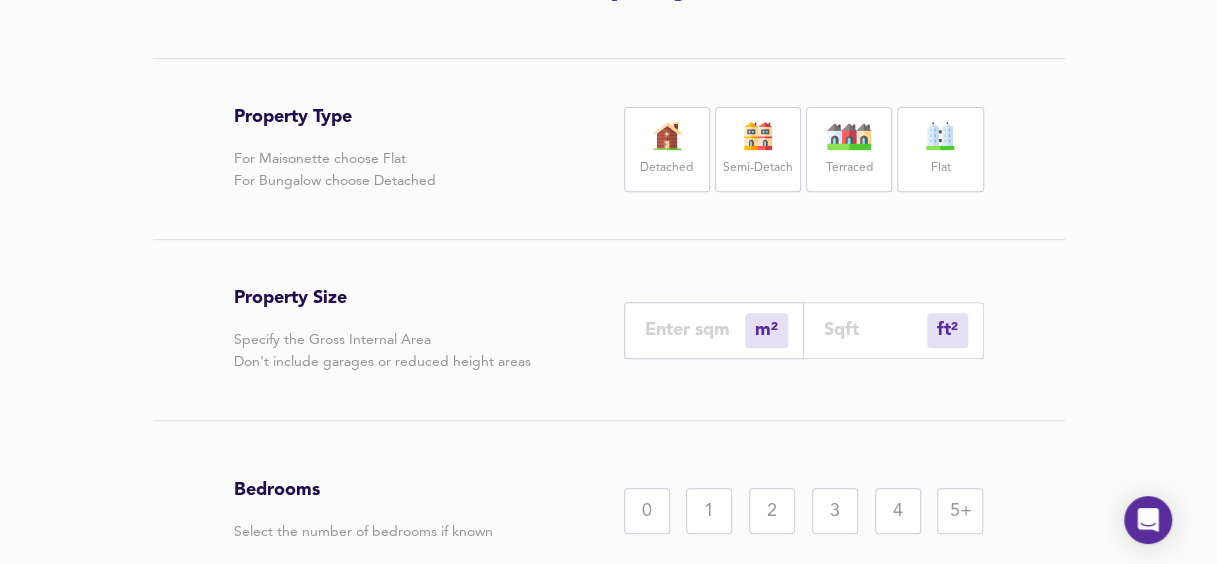 click on "ft² sqft" at bounding box center (894, 330) 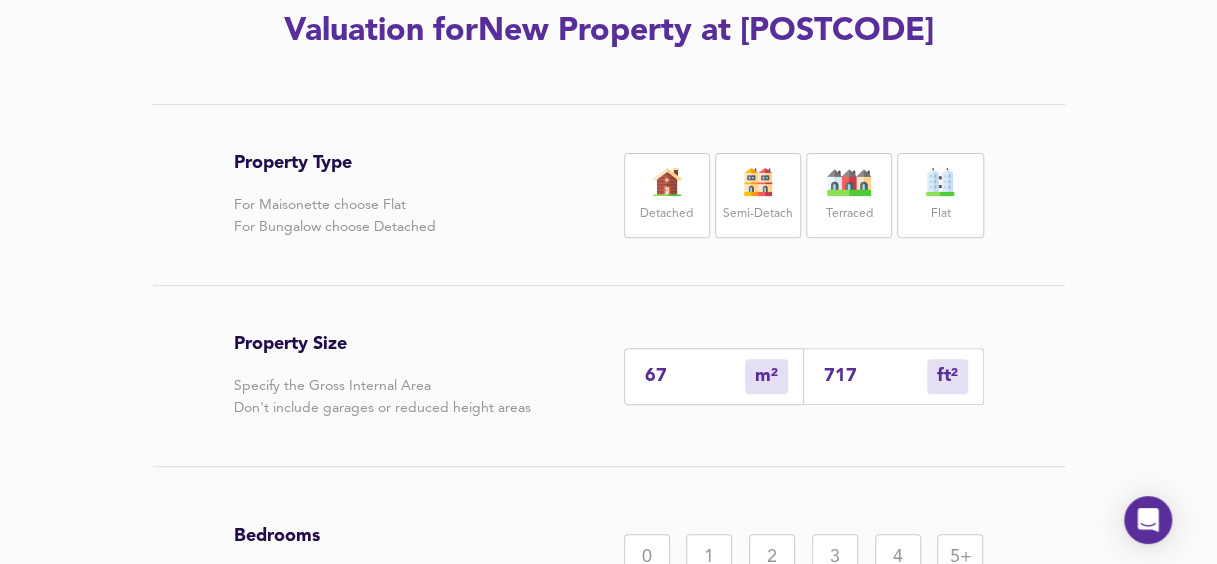 scroll, scrollTop: 283, scrollLeft: 0, axis: vertical 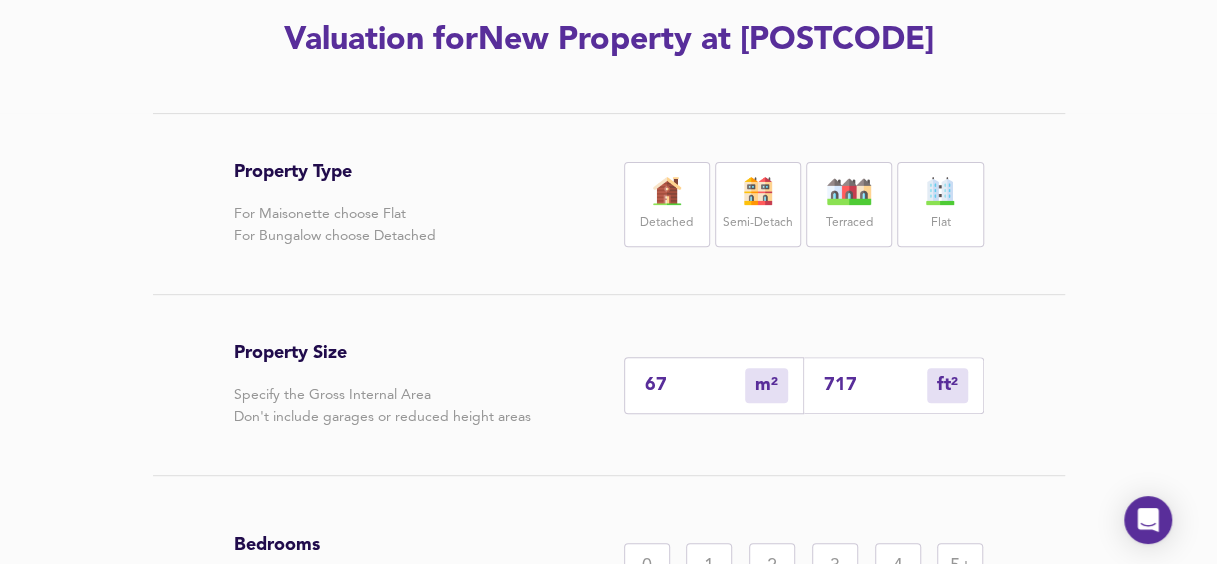 type on "717" 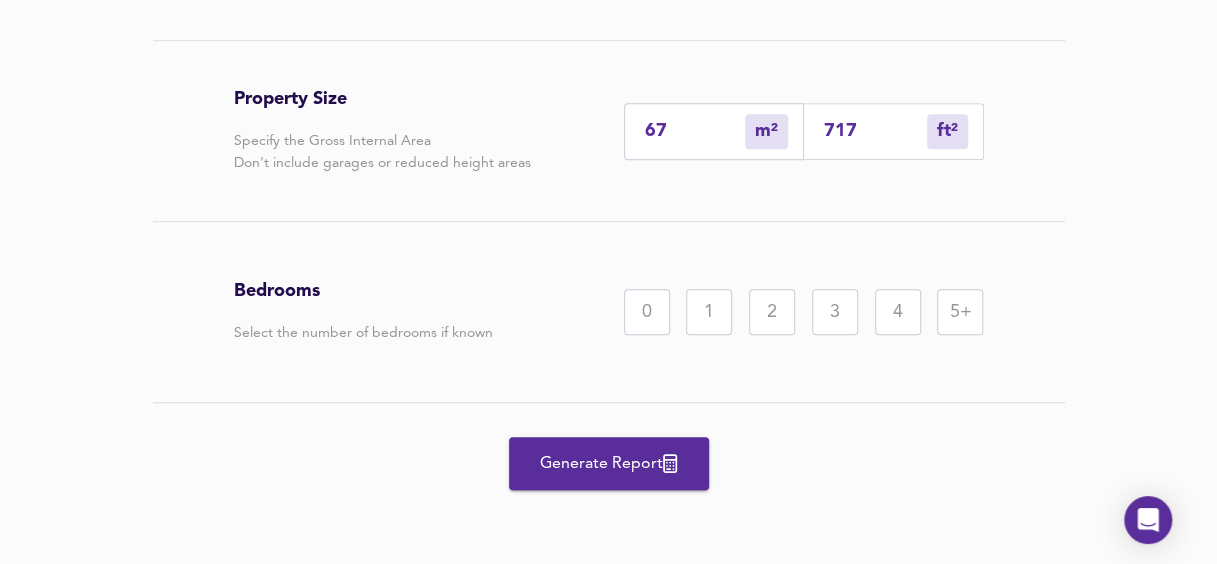 scroll, scrollTop: 537, scrollLeft: 0, axis: vertical 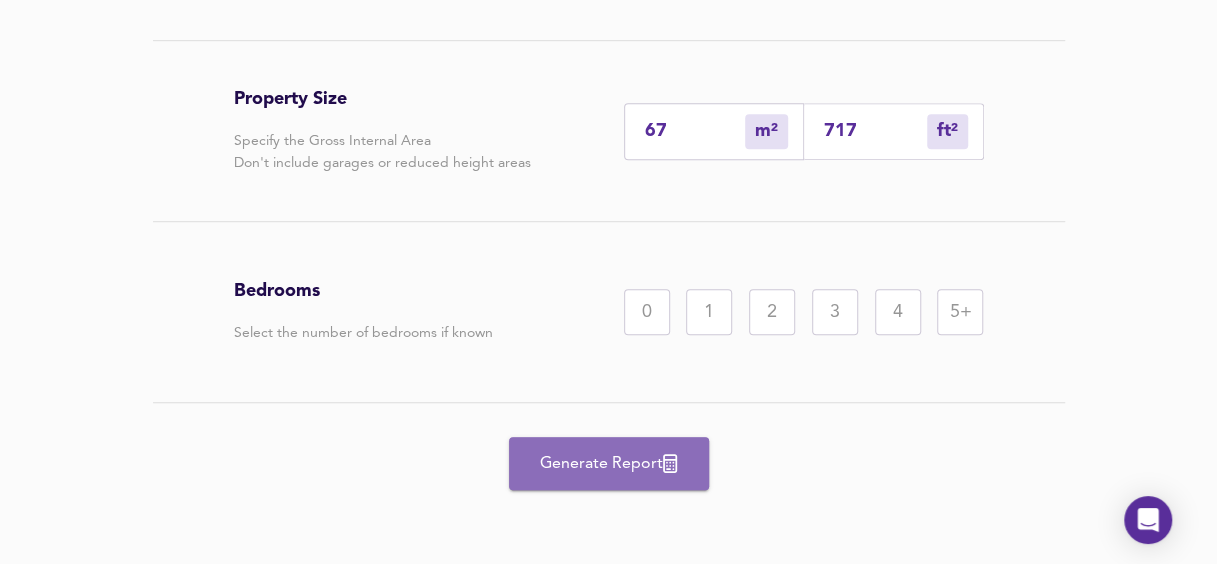 click on "Generate Report" at bounding box center [609, 464] 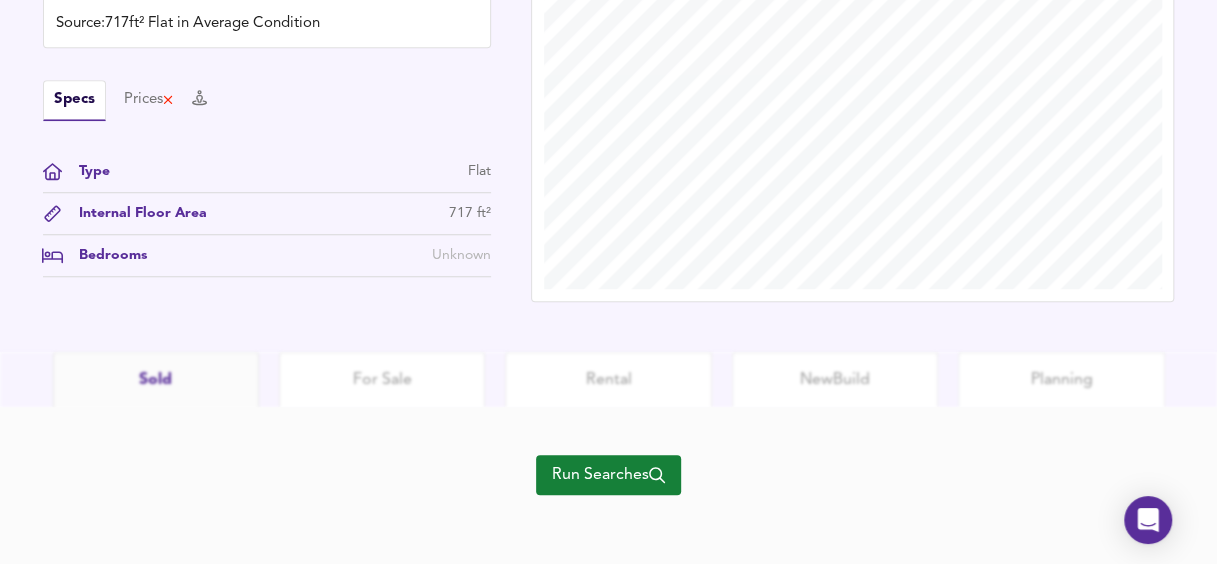 scroll, scrollTop: 689, scrollLeft: 0, axis: vertical 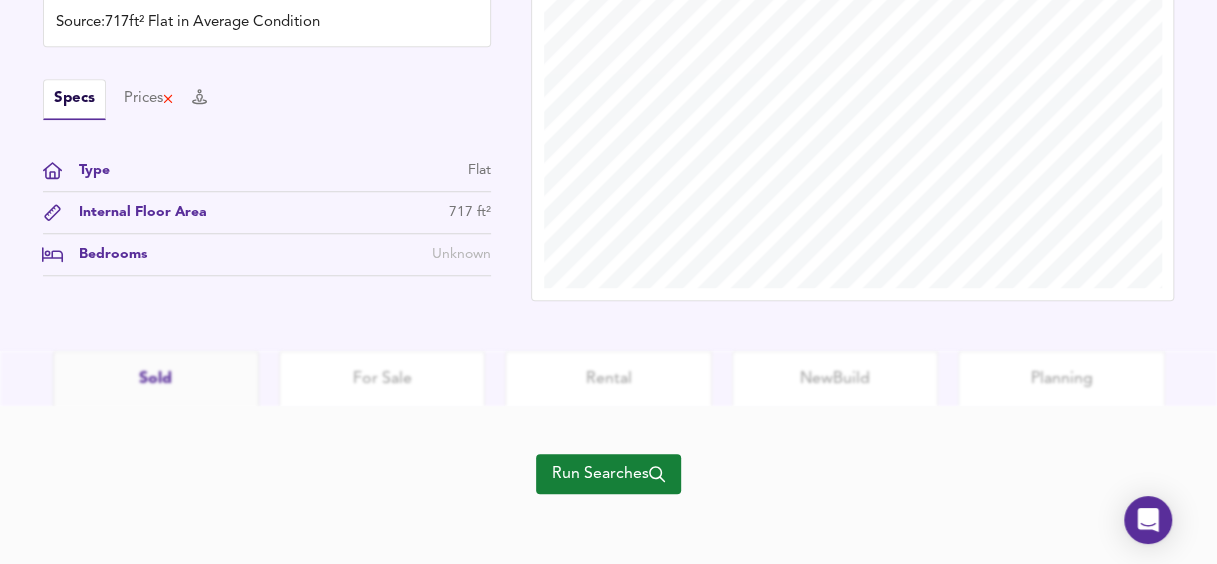 click on "Run Searches" at bounding box center [608, 474] 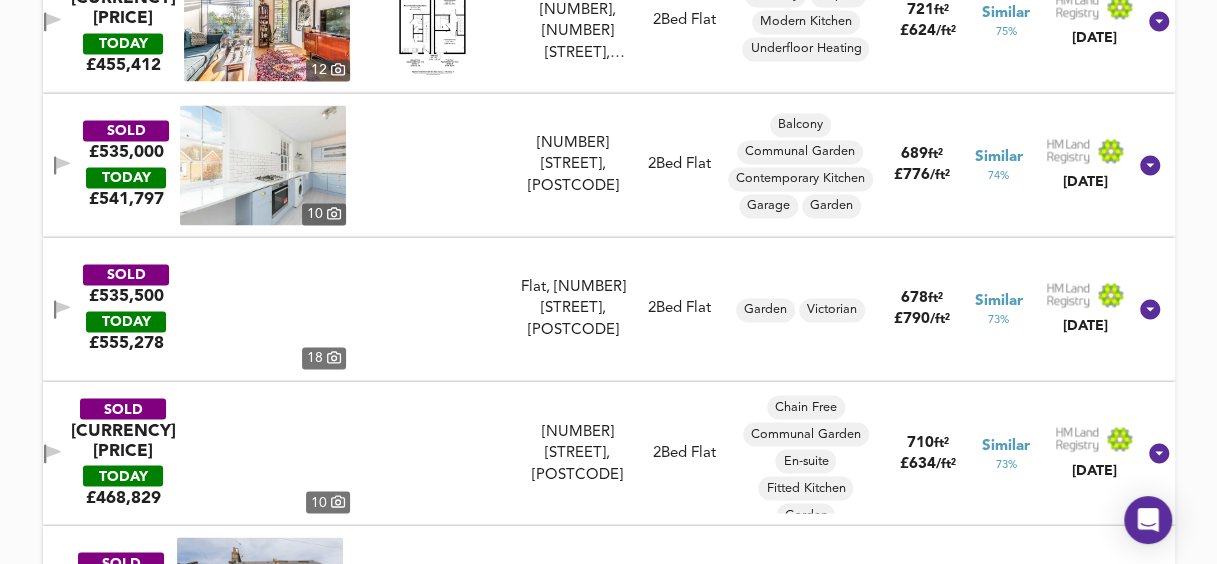 scroll, scrollTop: 1452, scrollLeft: 0, axis: vertical 